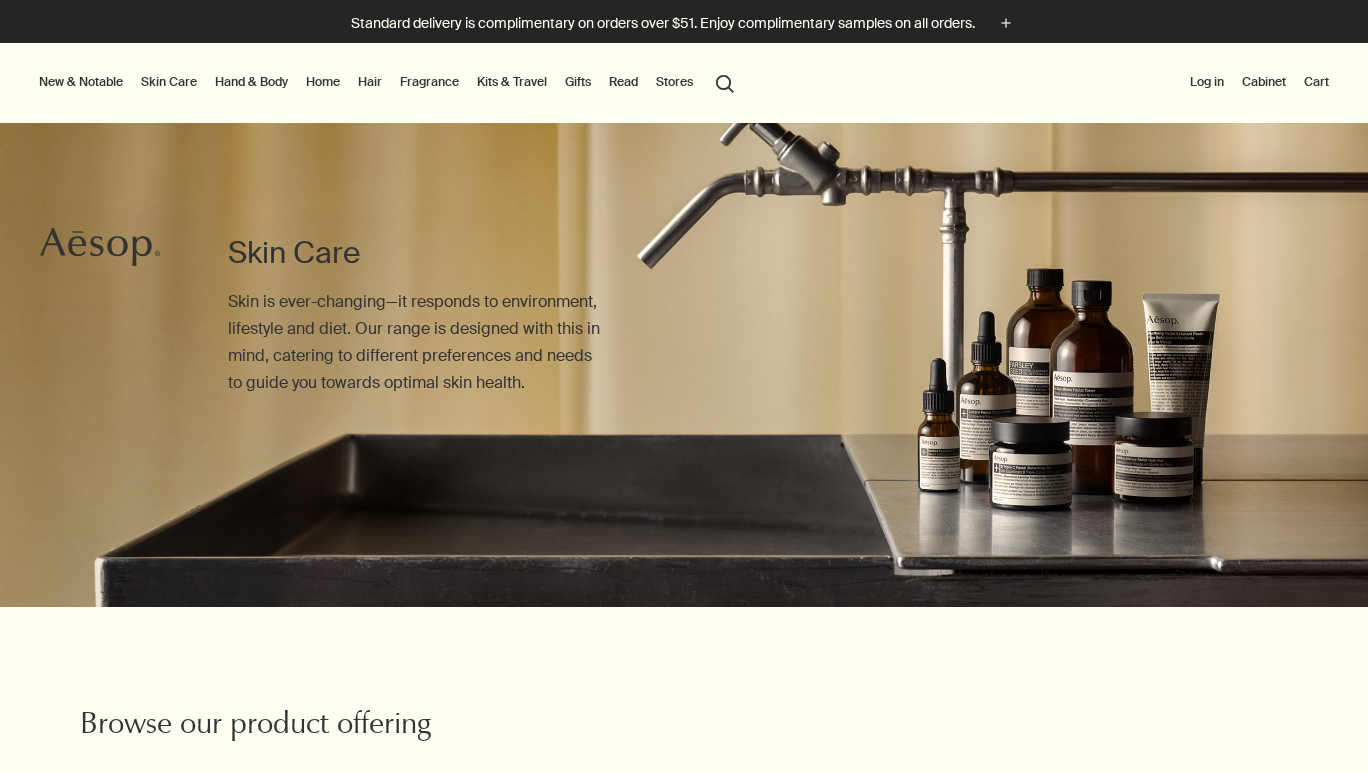 scroll, scrollTop: 0, scrollLeft: 0, axis: both 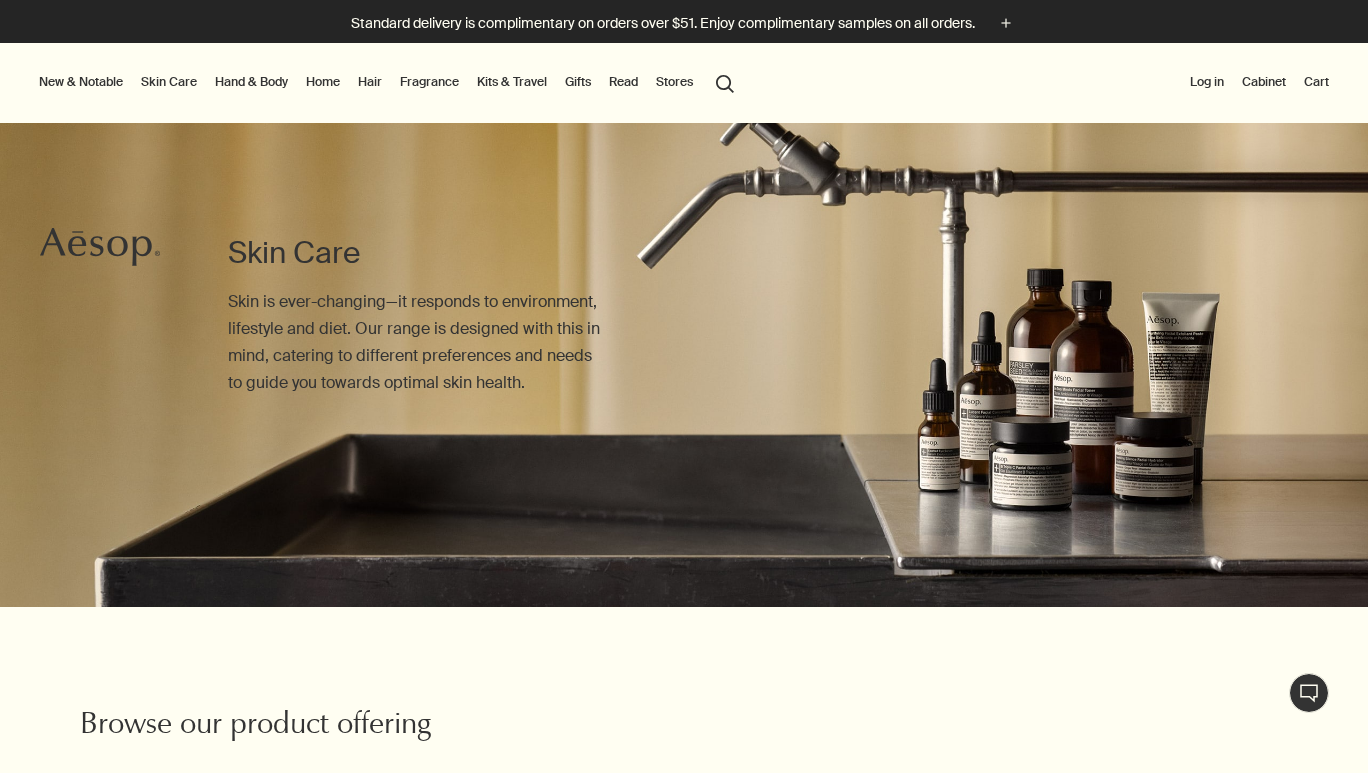 click on "Hand & Body" at bounding box center (251, 82) 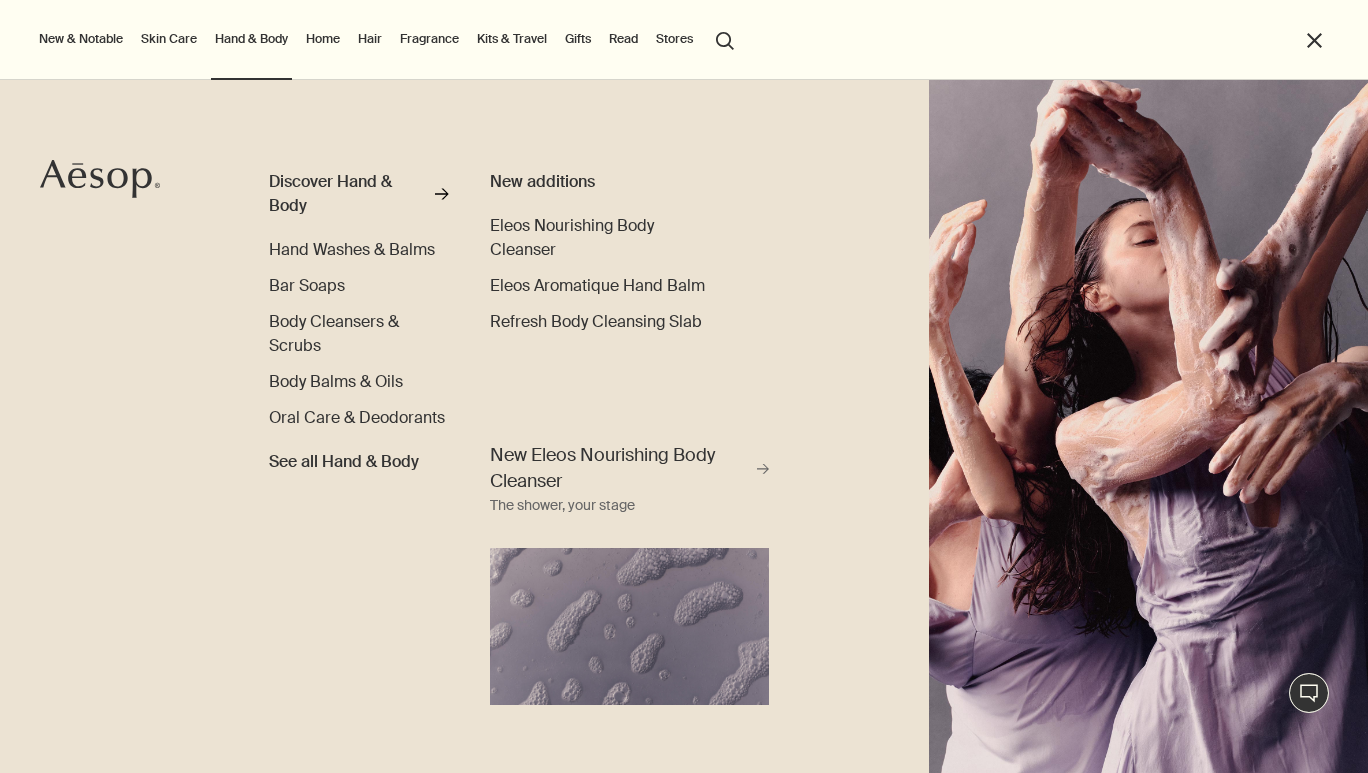 click on "Discover Hand & Body   rightArrow Hand Washes & Balms Bar Soaps Body Cleansers & Scrubs Body Balms & Oils Oral Care & Deodorants See all Hand & Body" at bounding box center [359, 322] 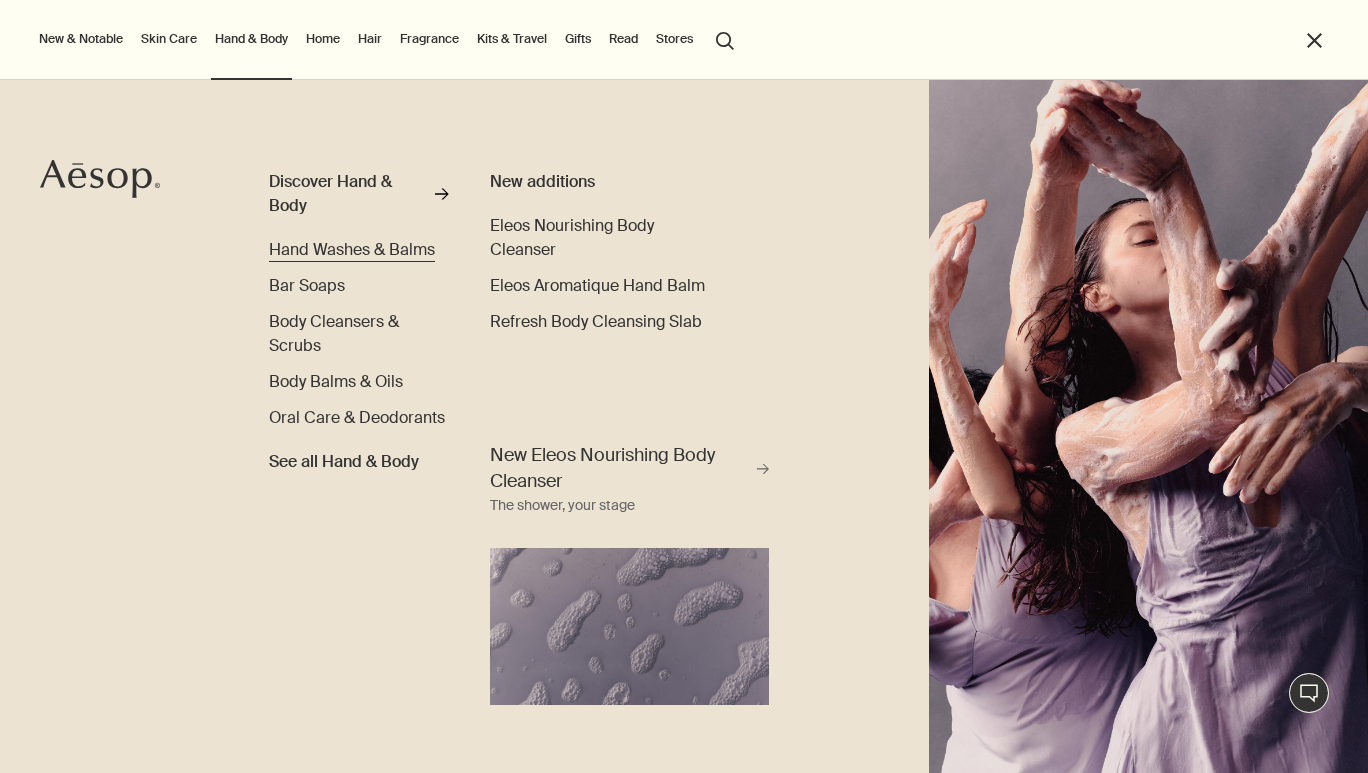 click on "Hand Washes & Balms" at bounding box center (352, 249) 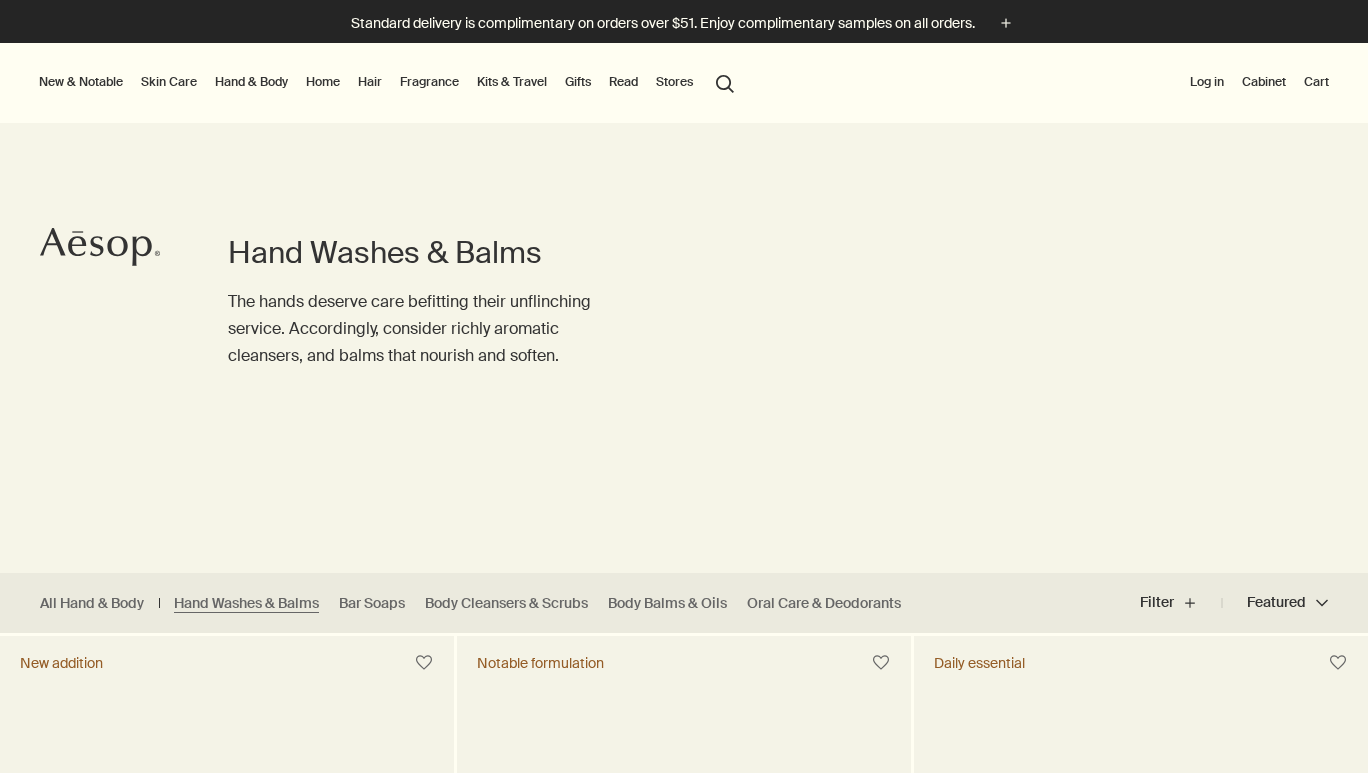 scroll, scrollTop: 0, scrollLeft: 0, axis: both 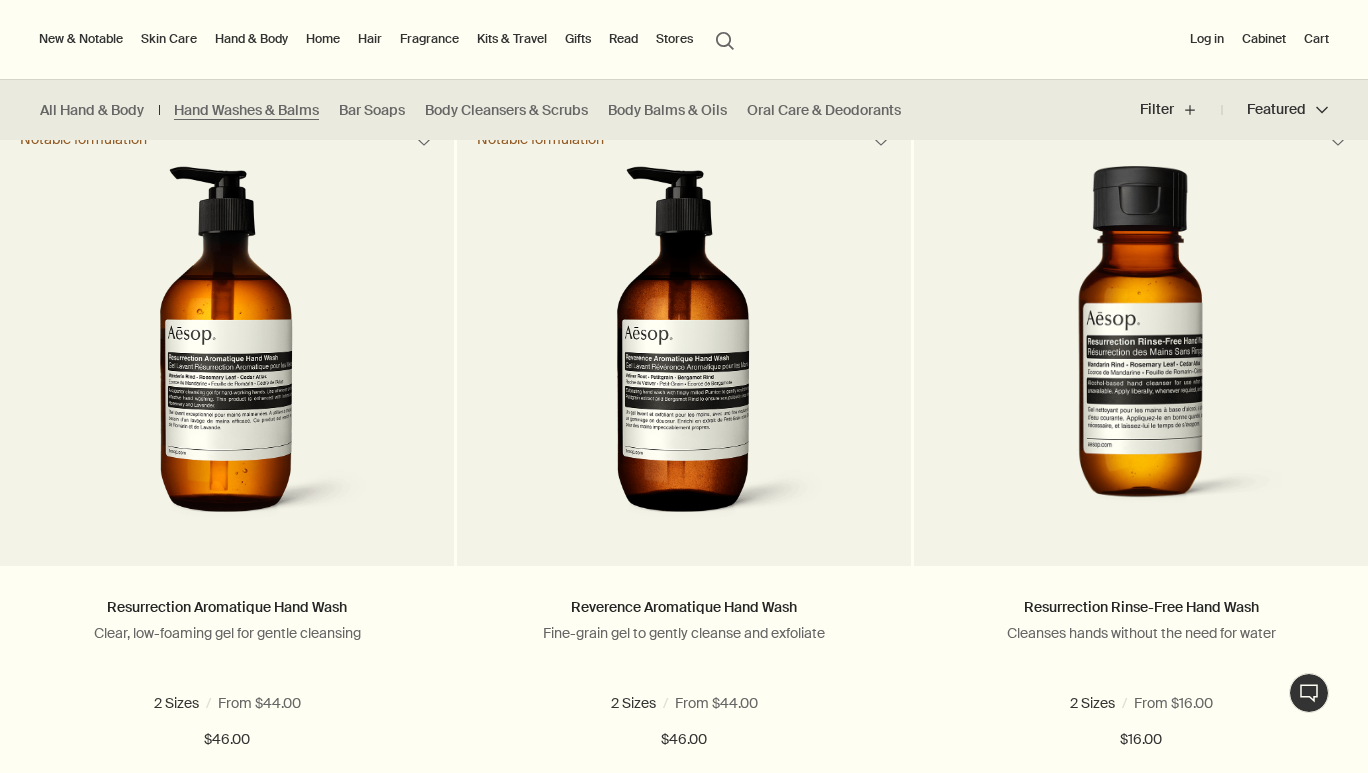 click at bounding box center [684, -483] 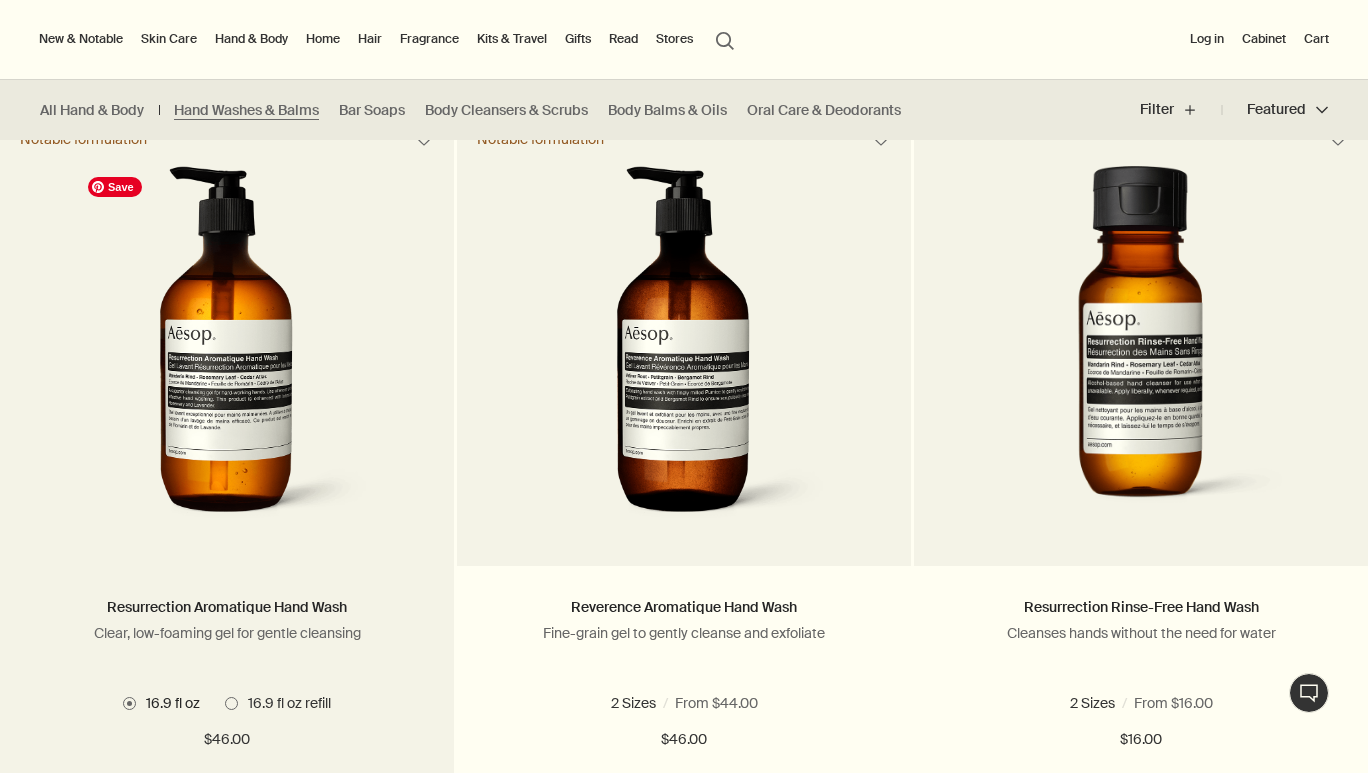 click at bounding box center (227, 351) 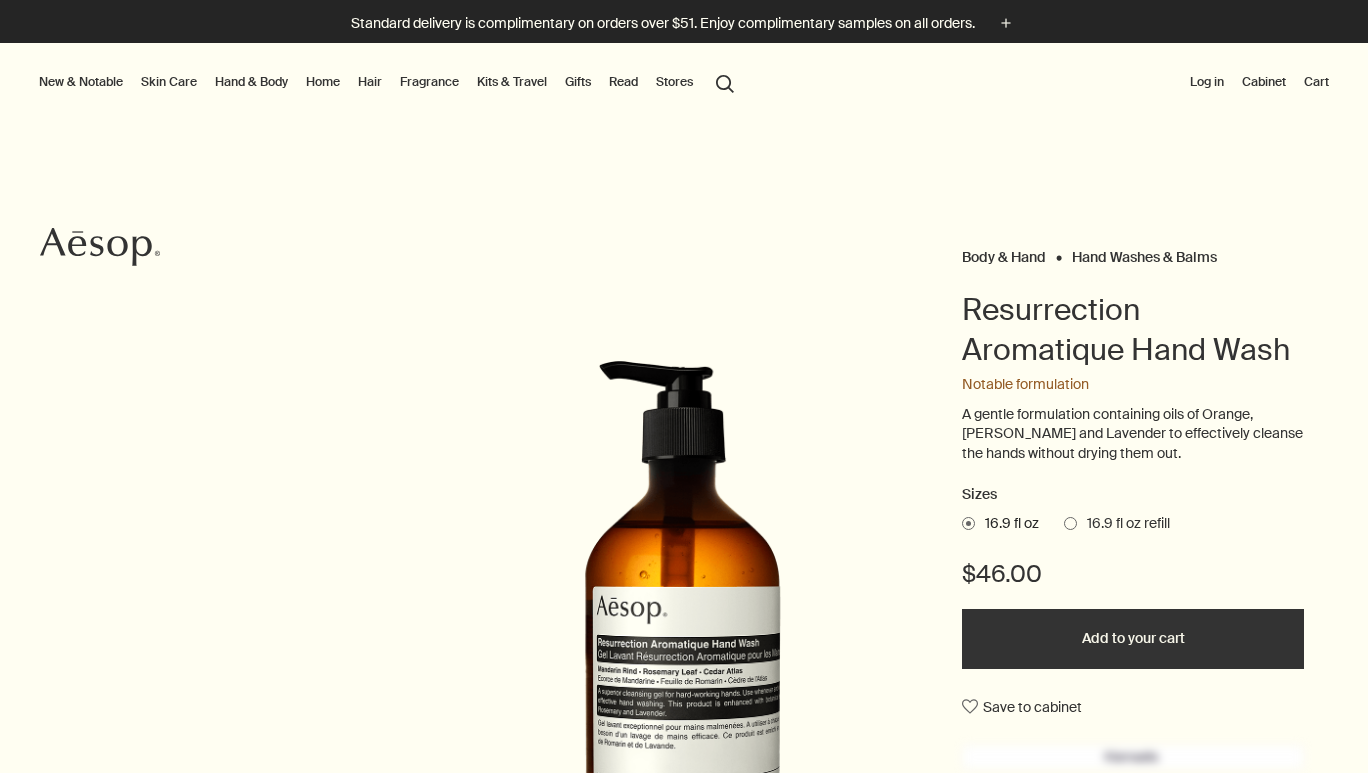 scroll, scrollTop: 0, scrollLeft: 0, axis: both 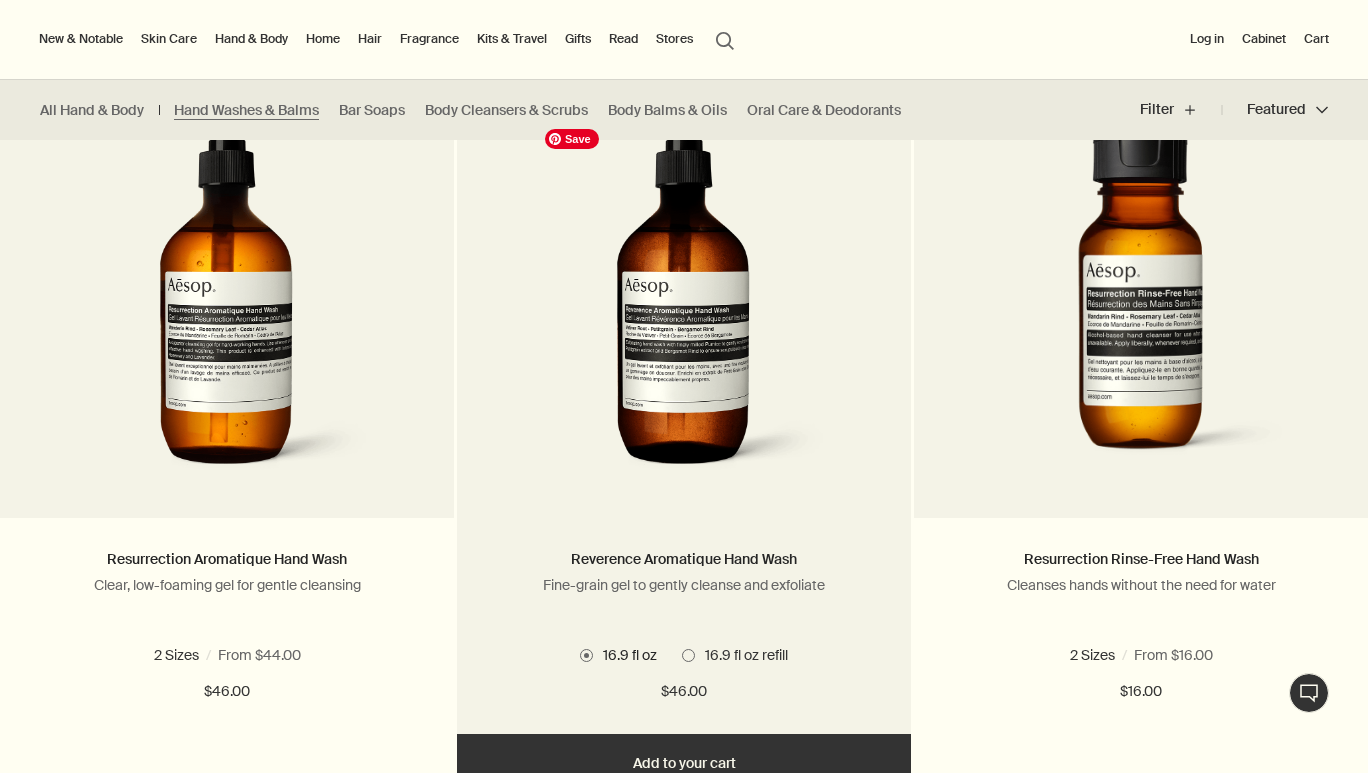 click at bounding box center (684, 303) 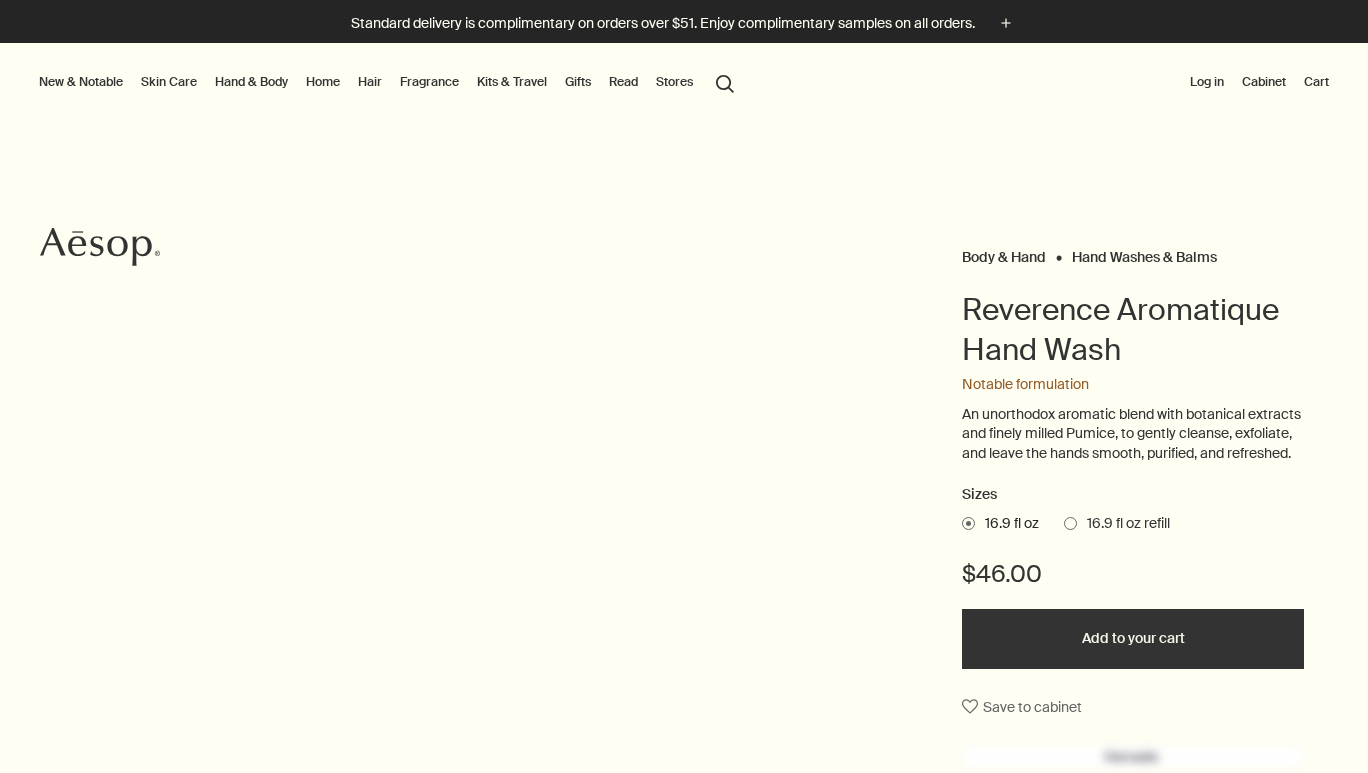 scroll, scrollTop: 0, scrollLeft: 0, axis: both 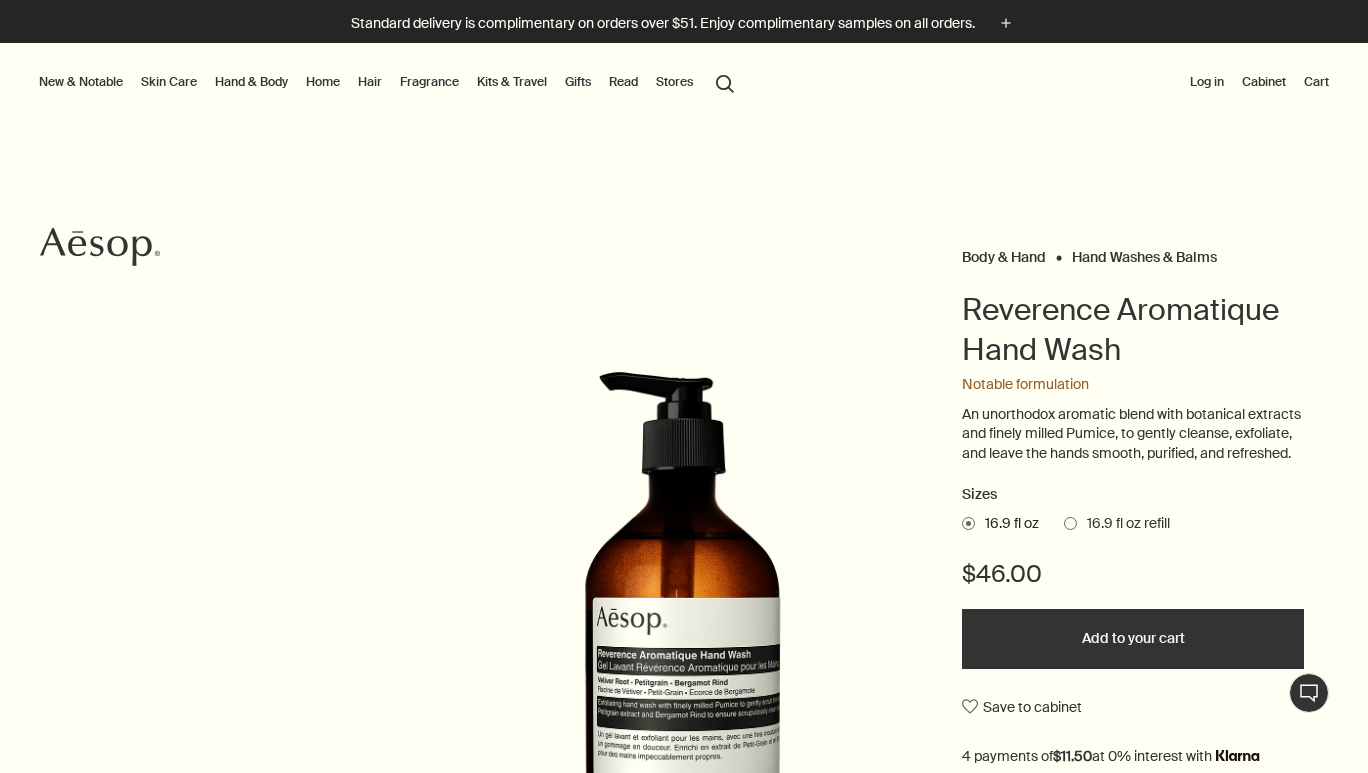 click at bounding box center (1070, 523) 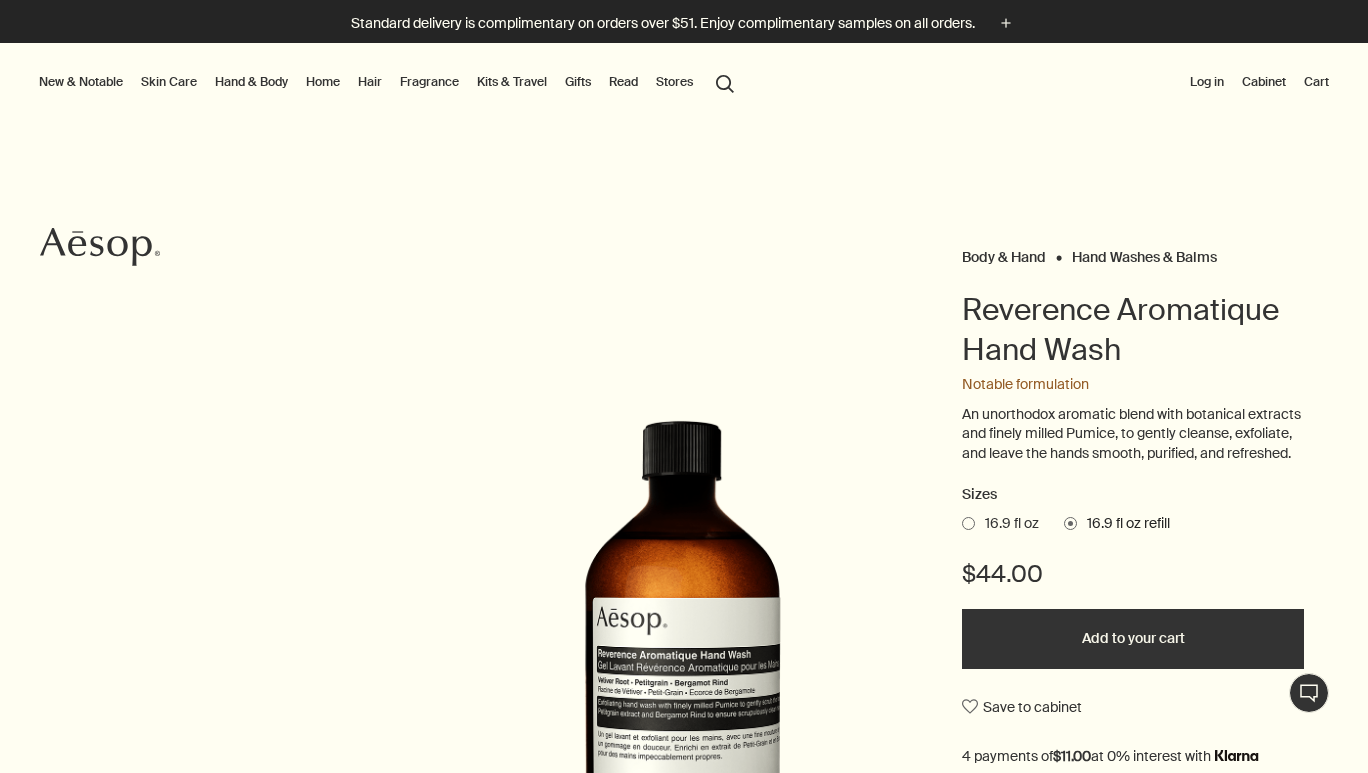 click at bounding box center (968, 523) 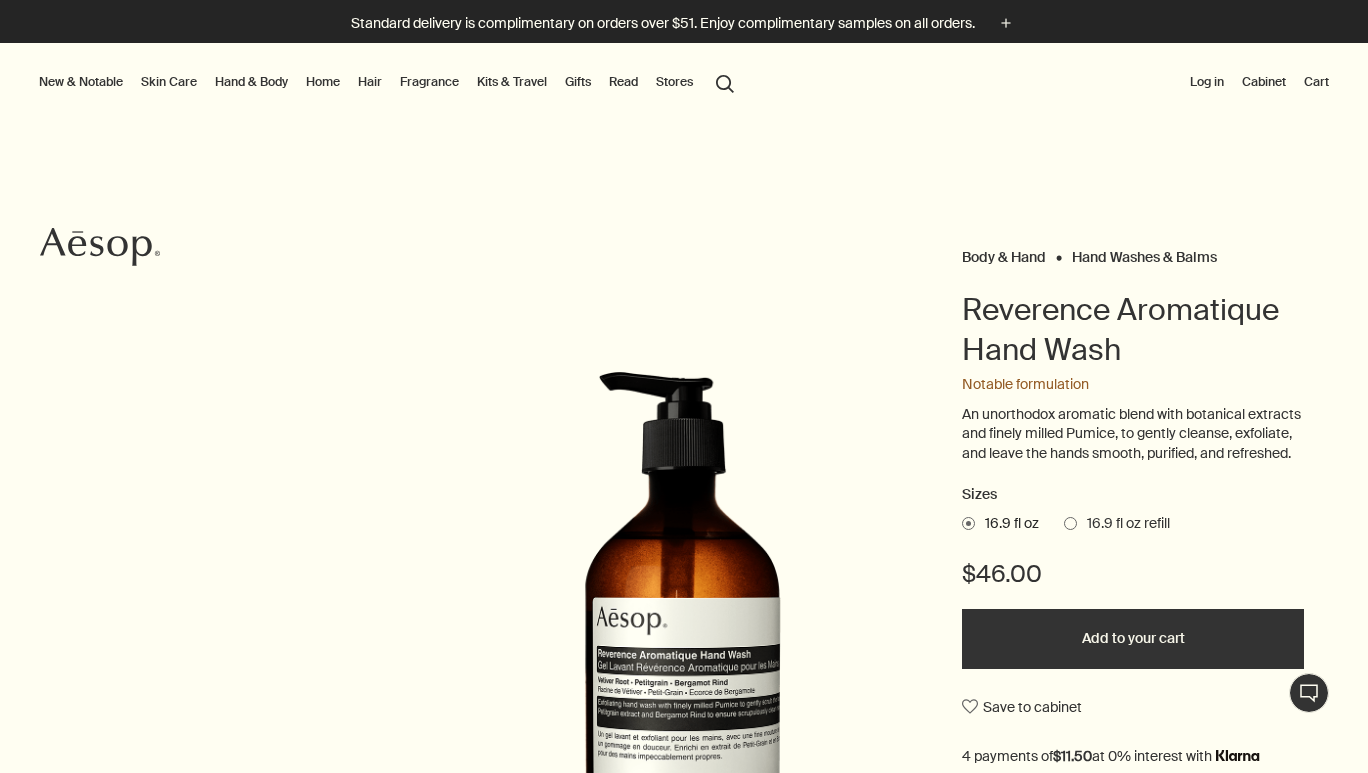 click at bounding box center (684, 773) 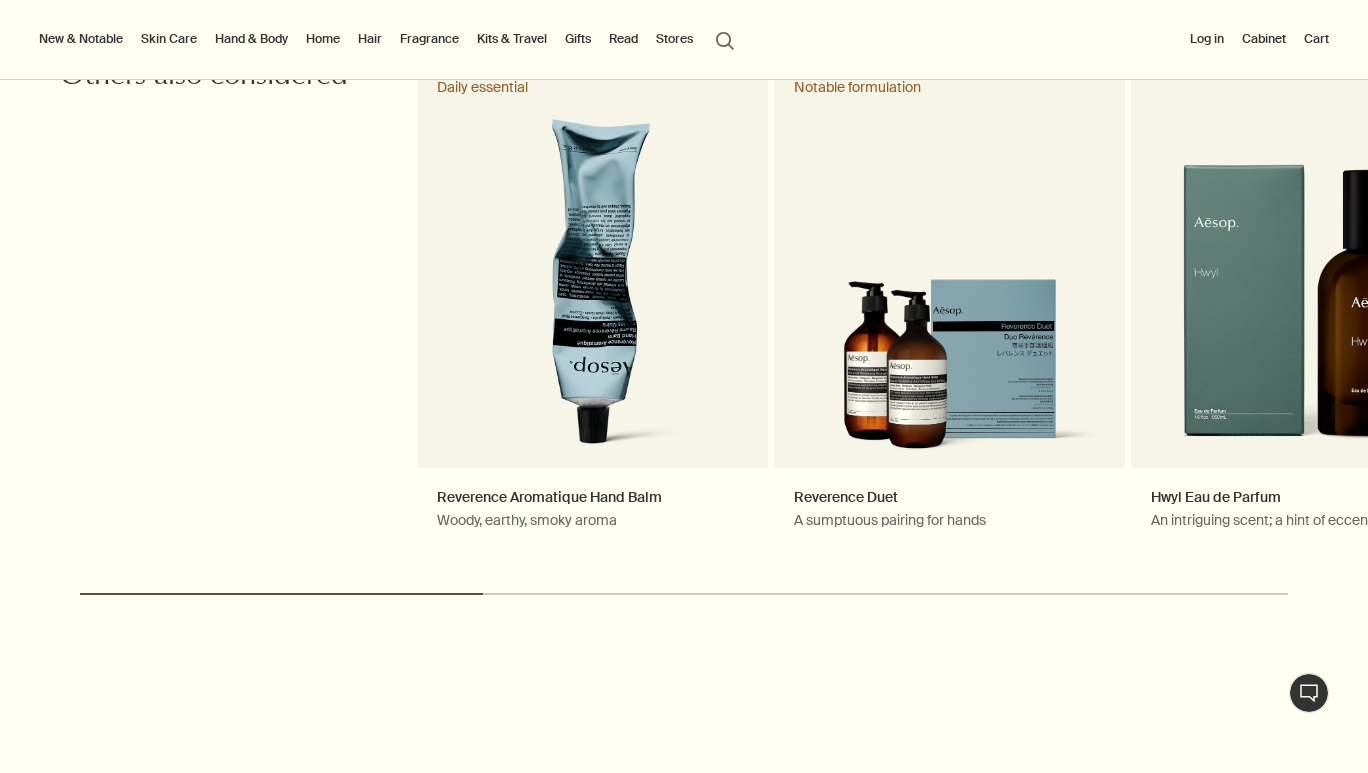 scroll, scrollTop: 2945, scrollLeft: 0, axis: vertical 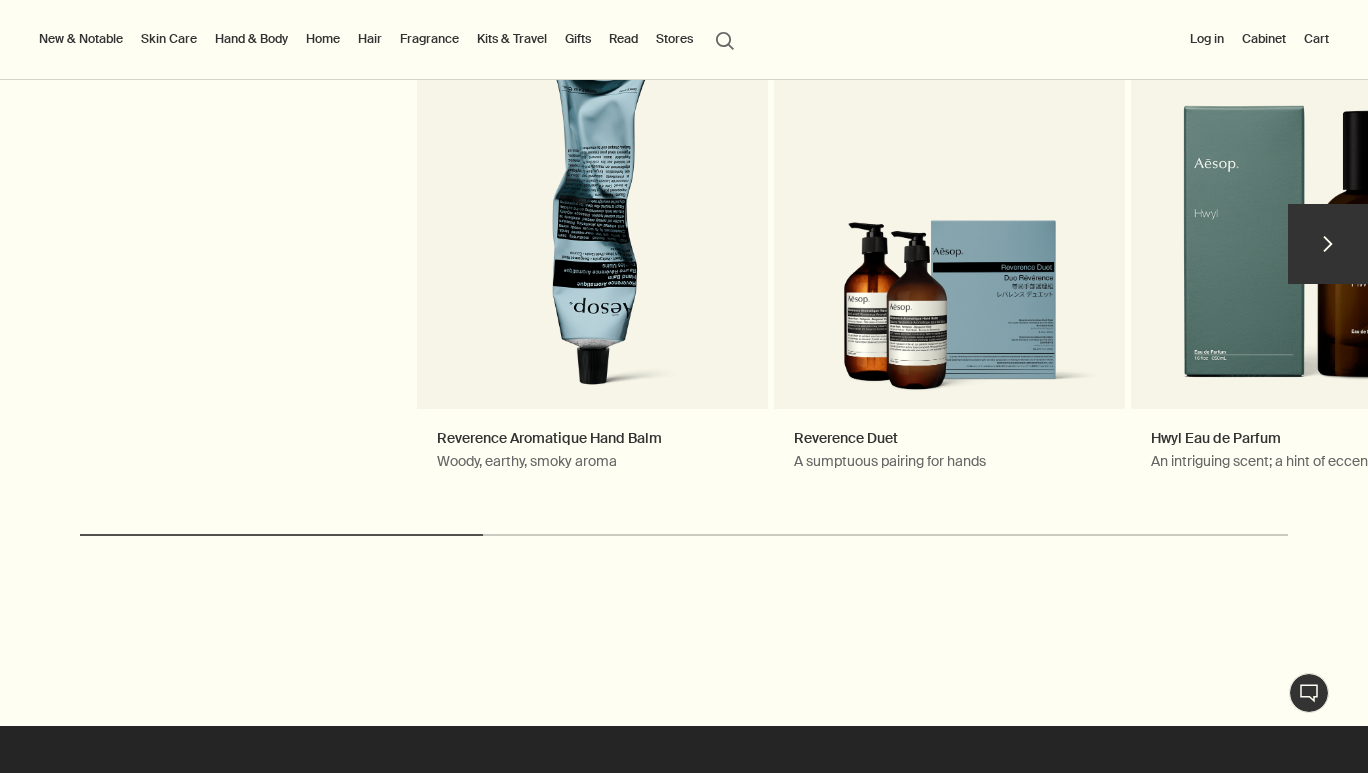 click on "chevron" at bounding box center [1328, 244] 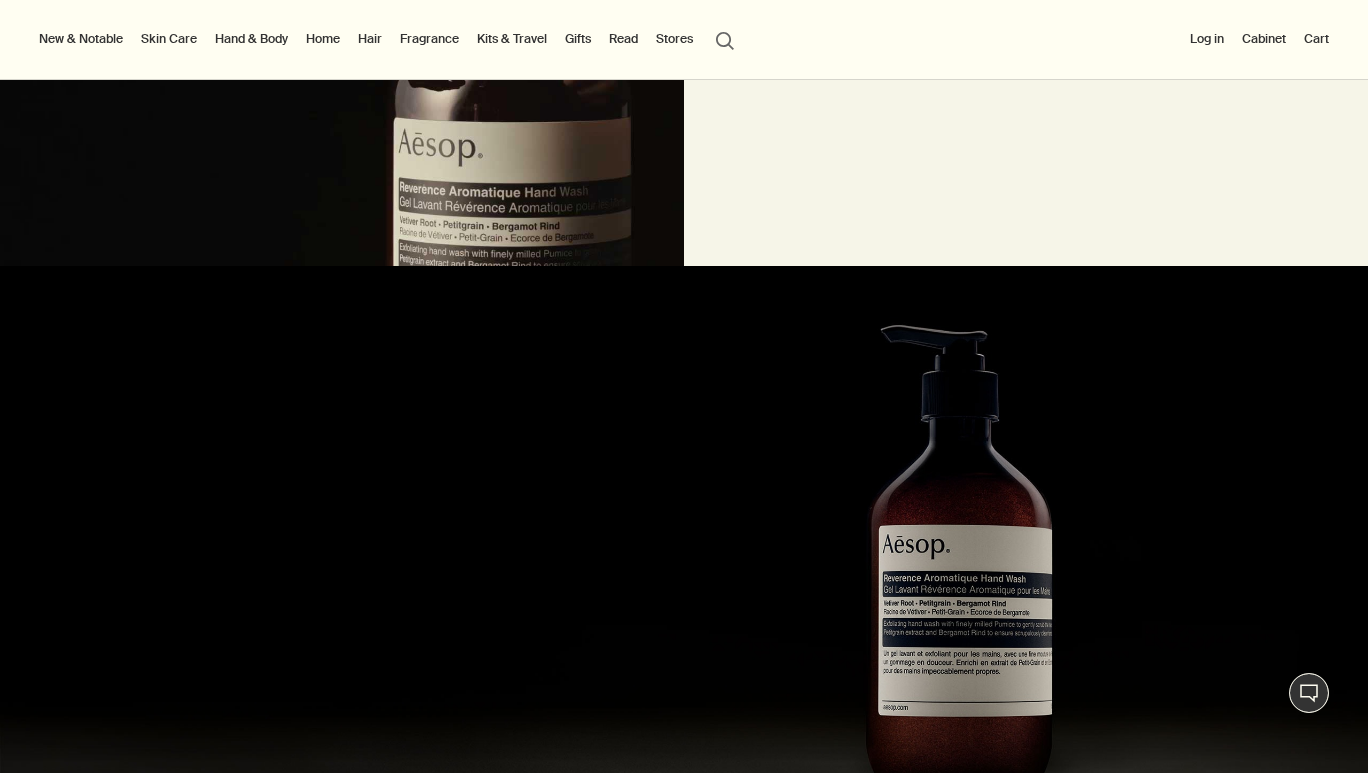 scroll, scrollTop: 1785, scrollLeft: 0, axis: vertical 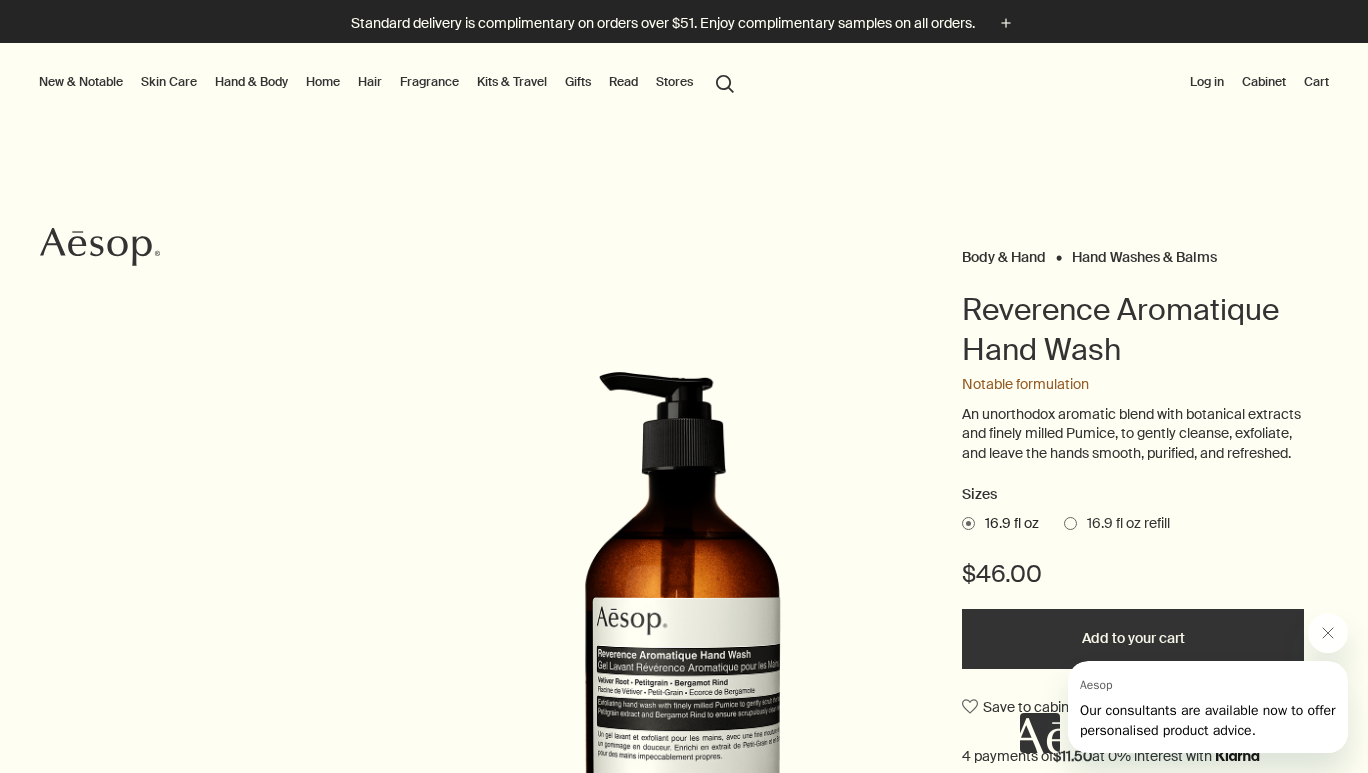 click on "New & Notable" at bounding box center (81, 82) 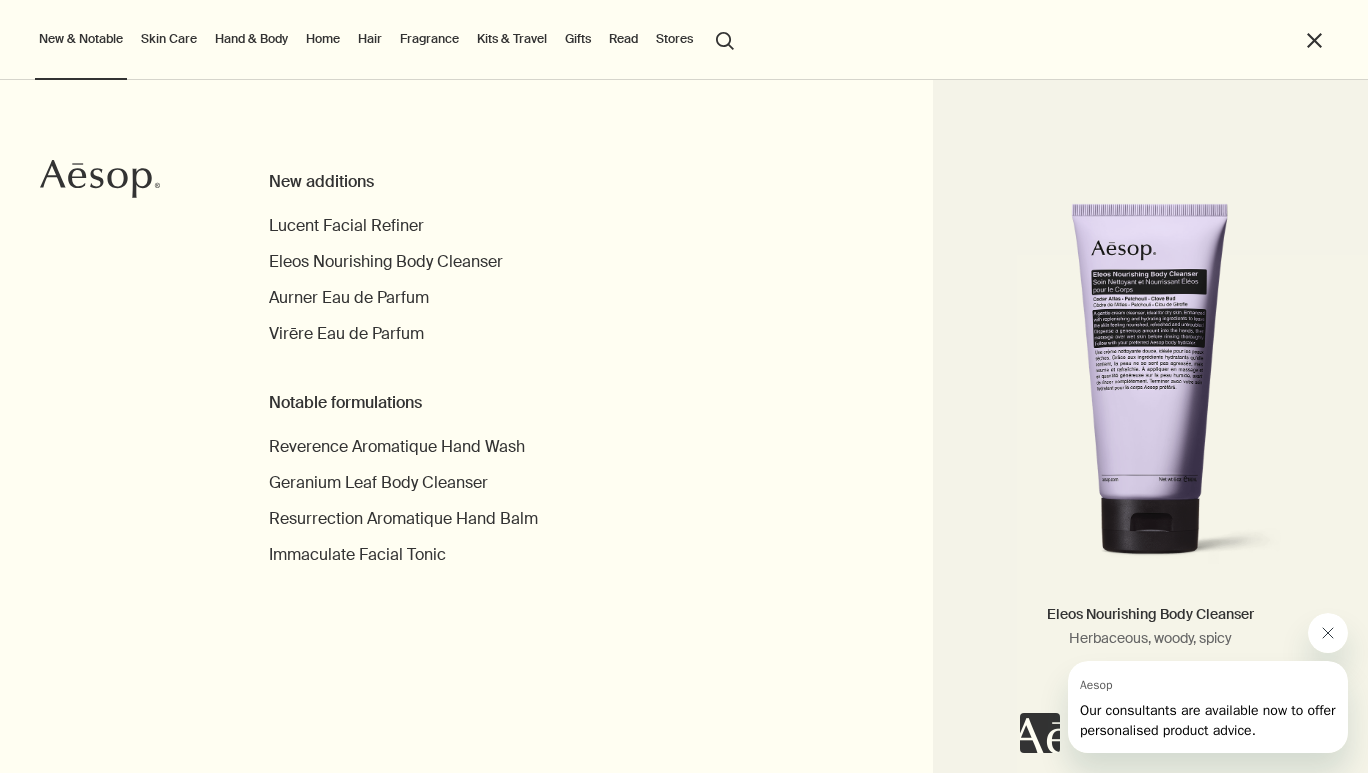 click 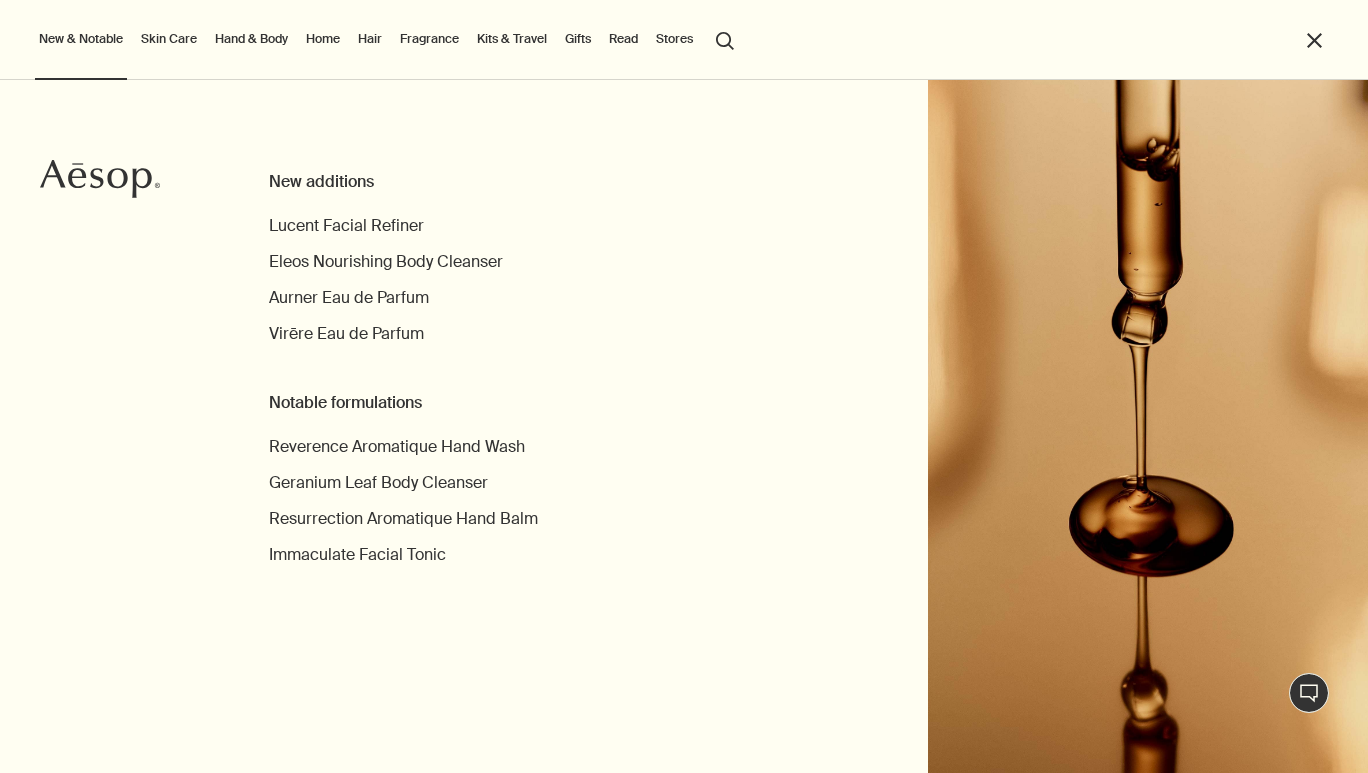 click on "Home" at bounding box center (323, 39) 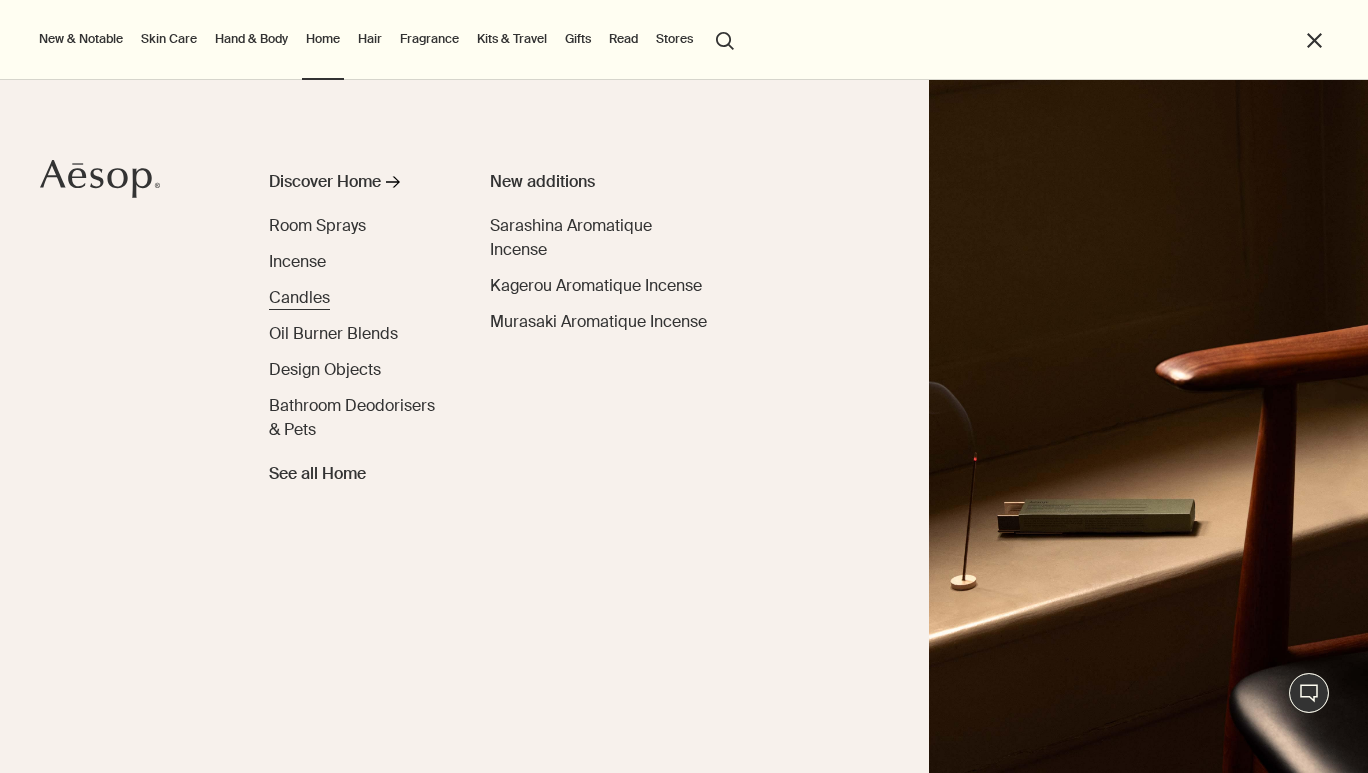 click on "Candles" at bounding box center (299, 297) 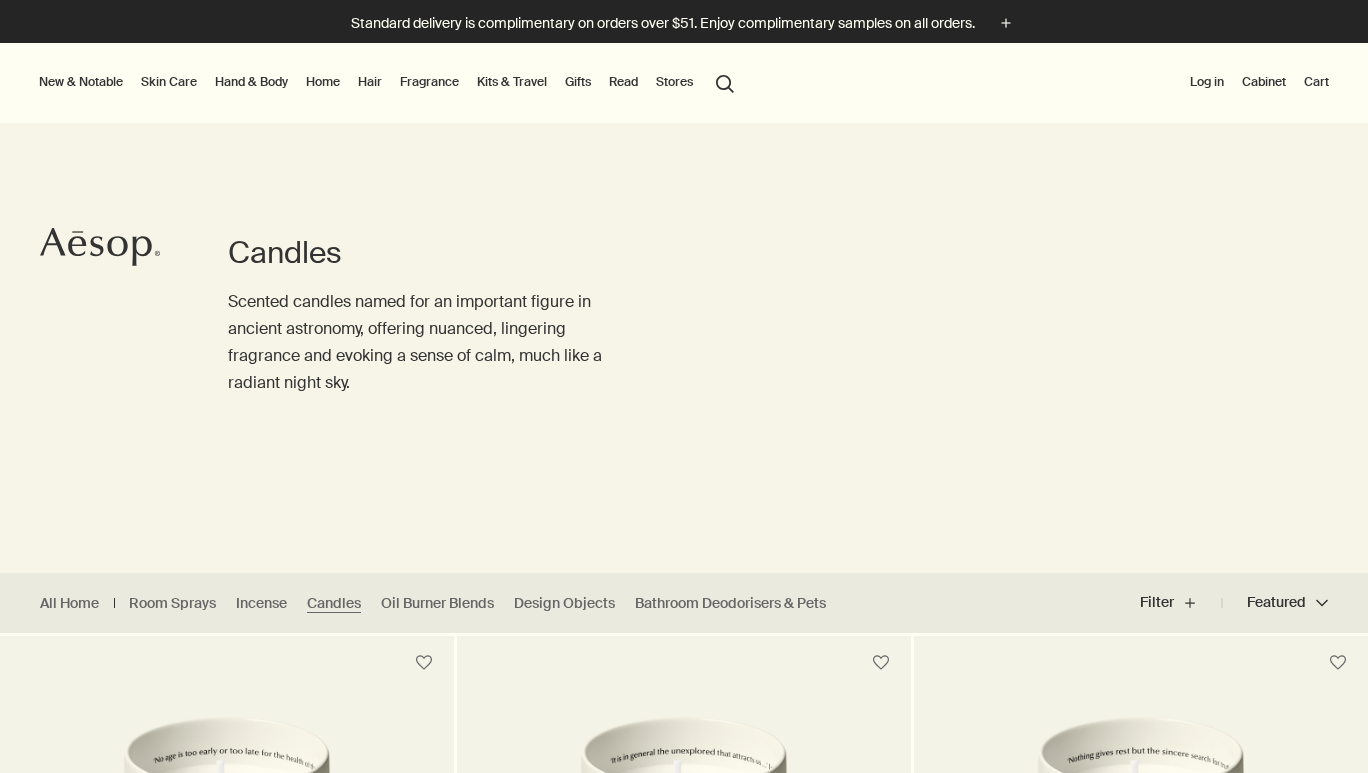 scroll, scrollTop: 18, scrollLeft: 0, axis: vertical 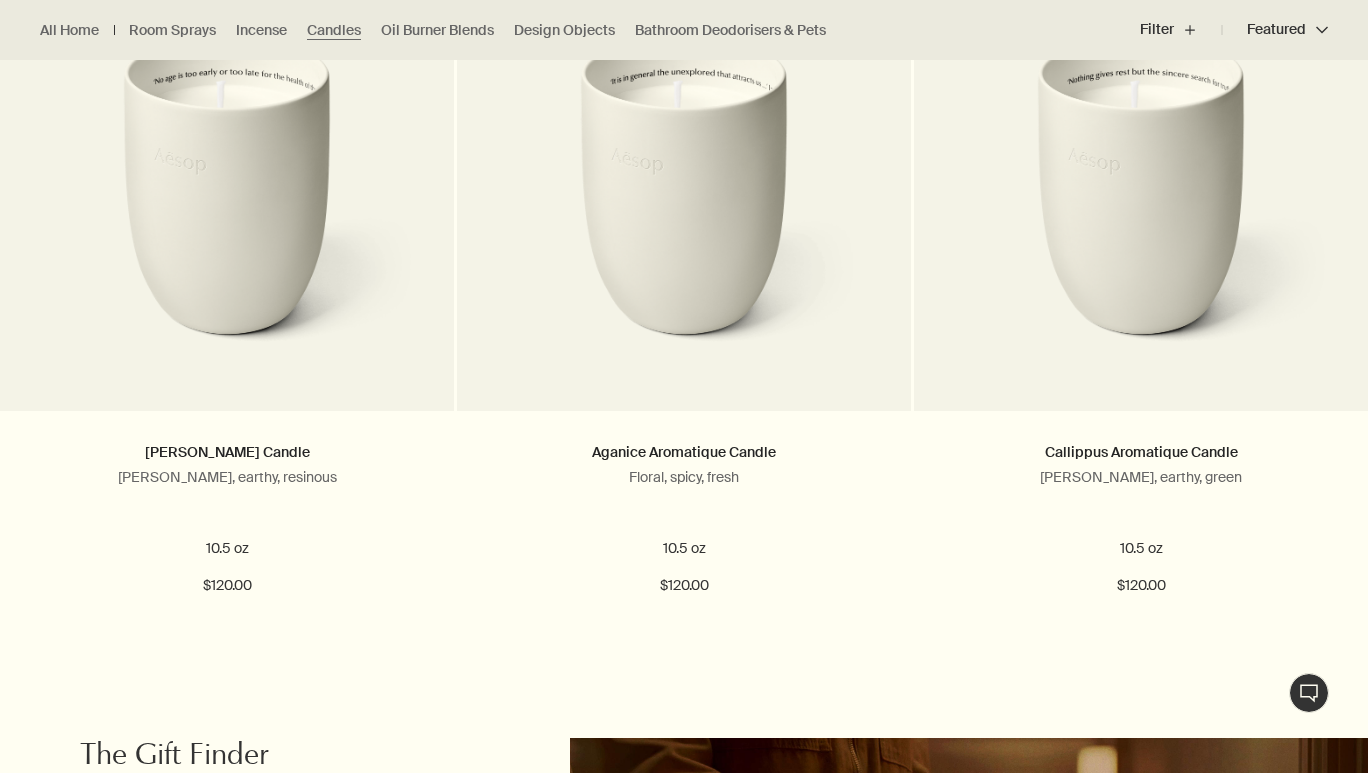 click at bounding box center [684, 94] 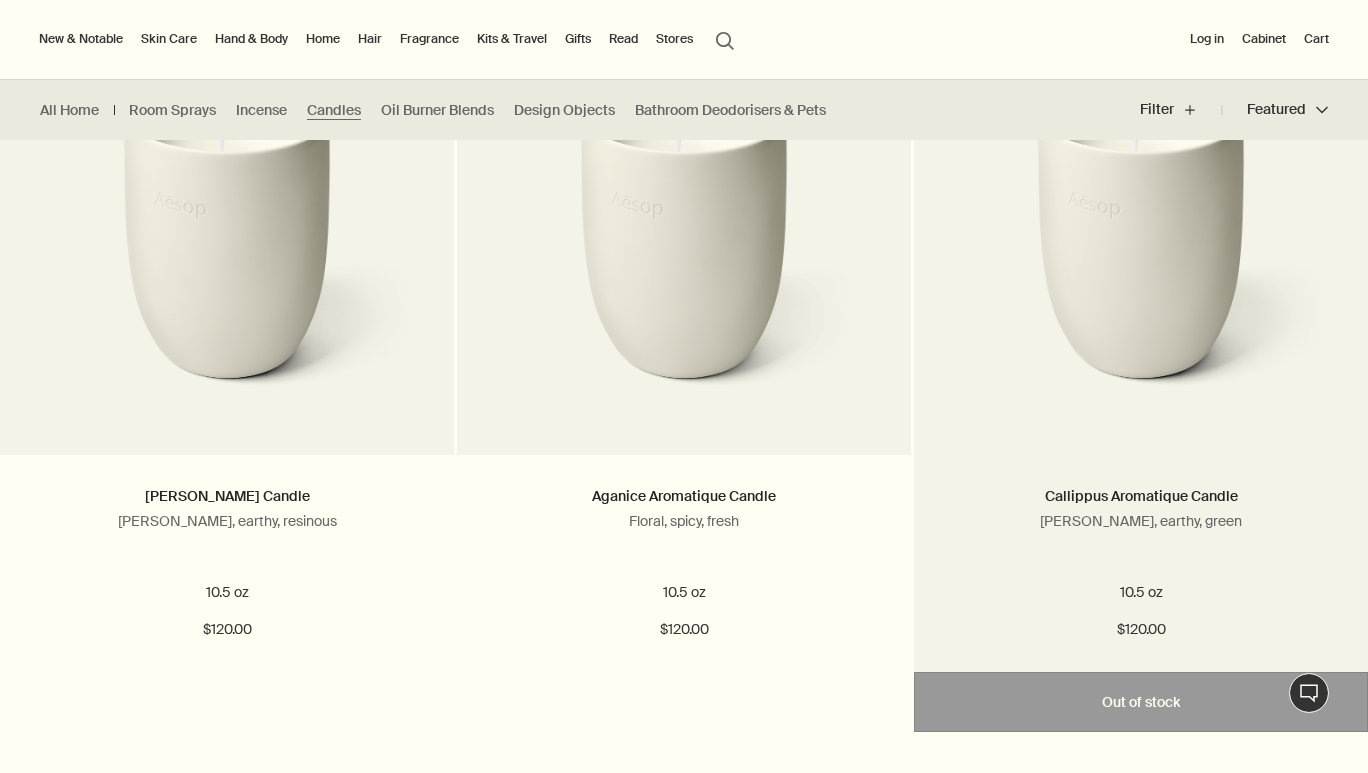 scroll, scrollTop: 0, scrollLeft: 0, axis: both 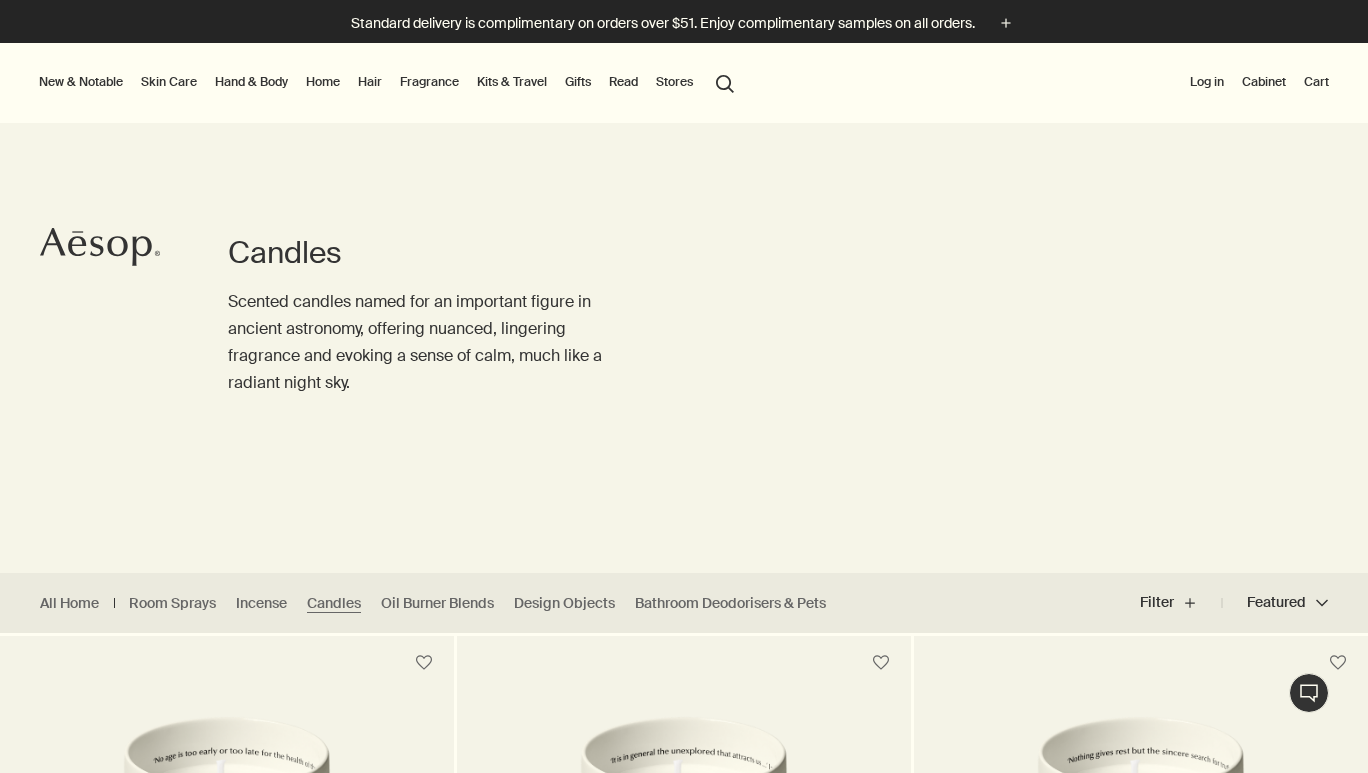 click on "Fragrance" at bounding box center [429, 82] 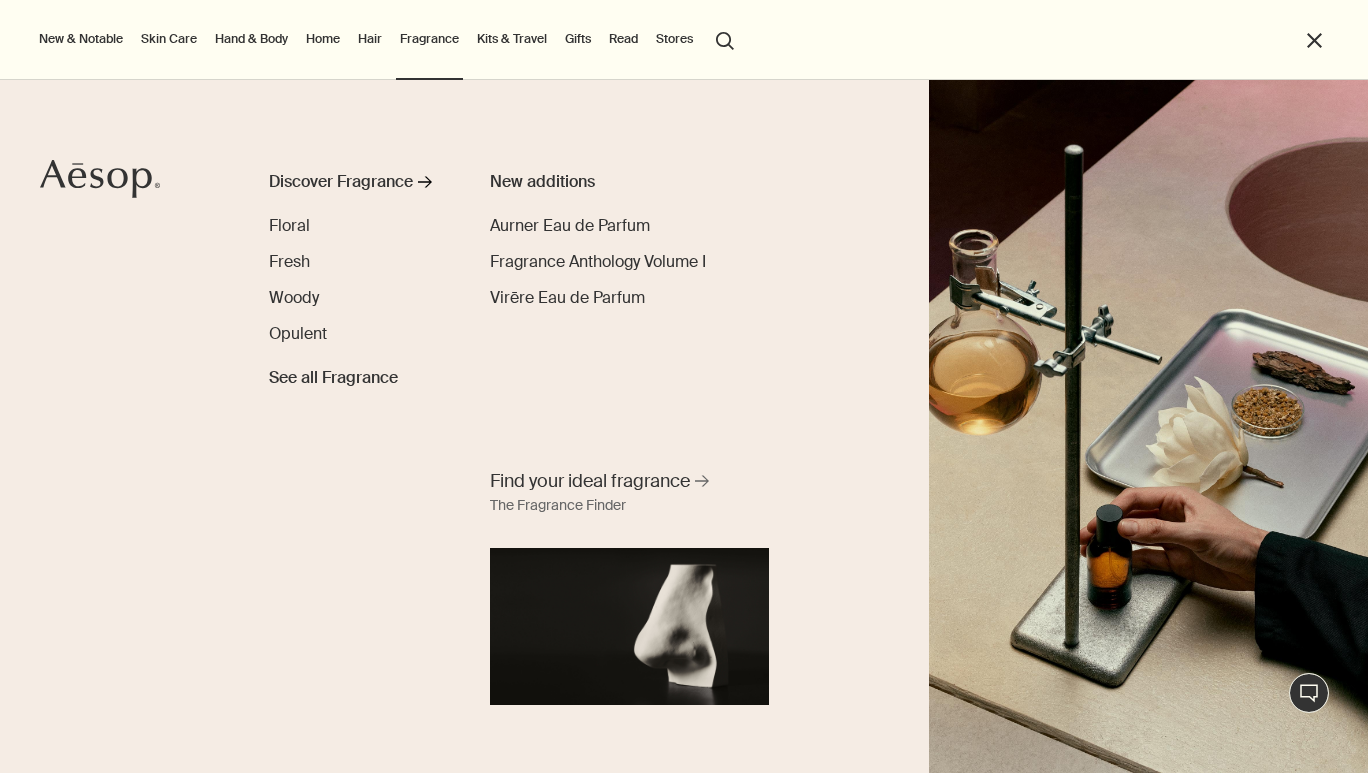 click on "Fresh" at bounding box center (359, 262) 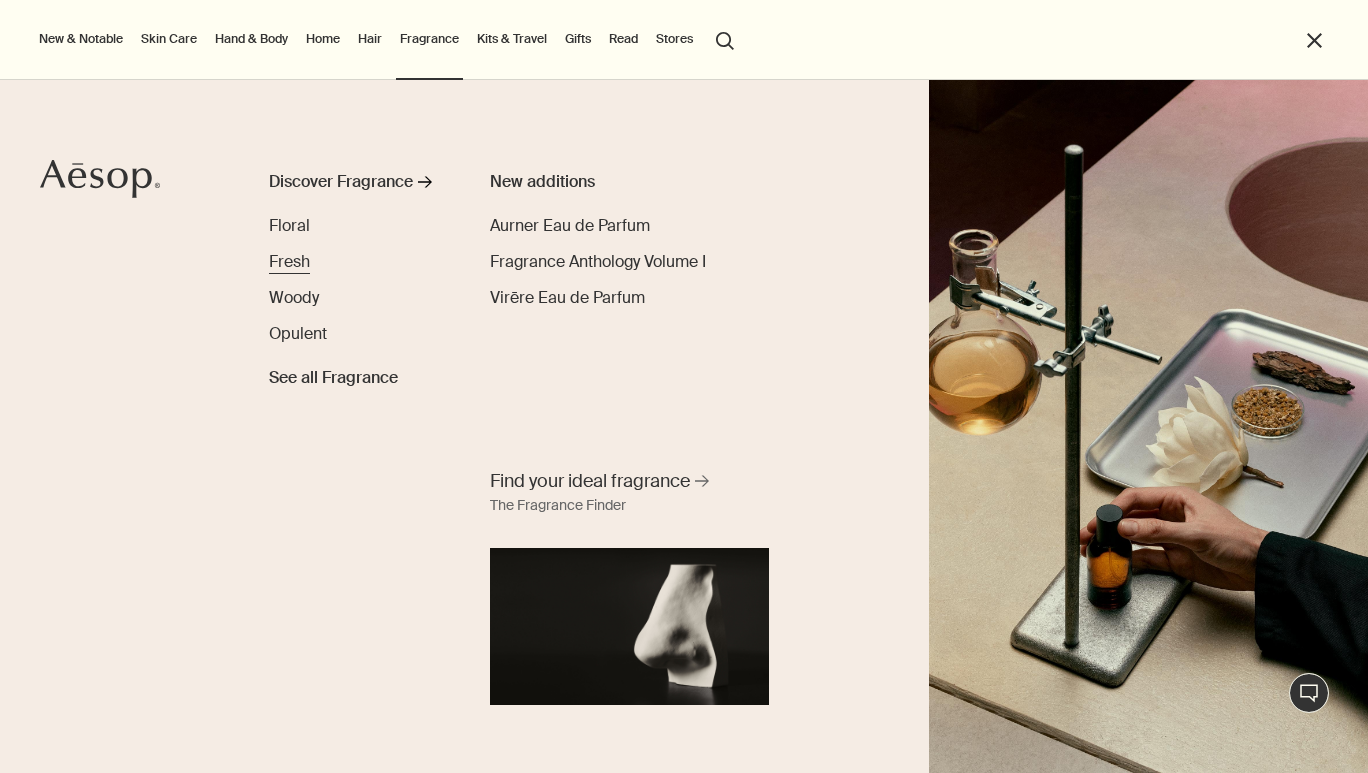 click on "Fresh" at bounding box center (289, 261) 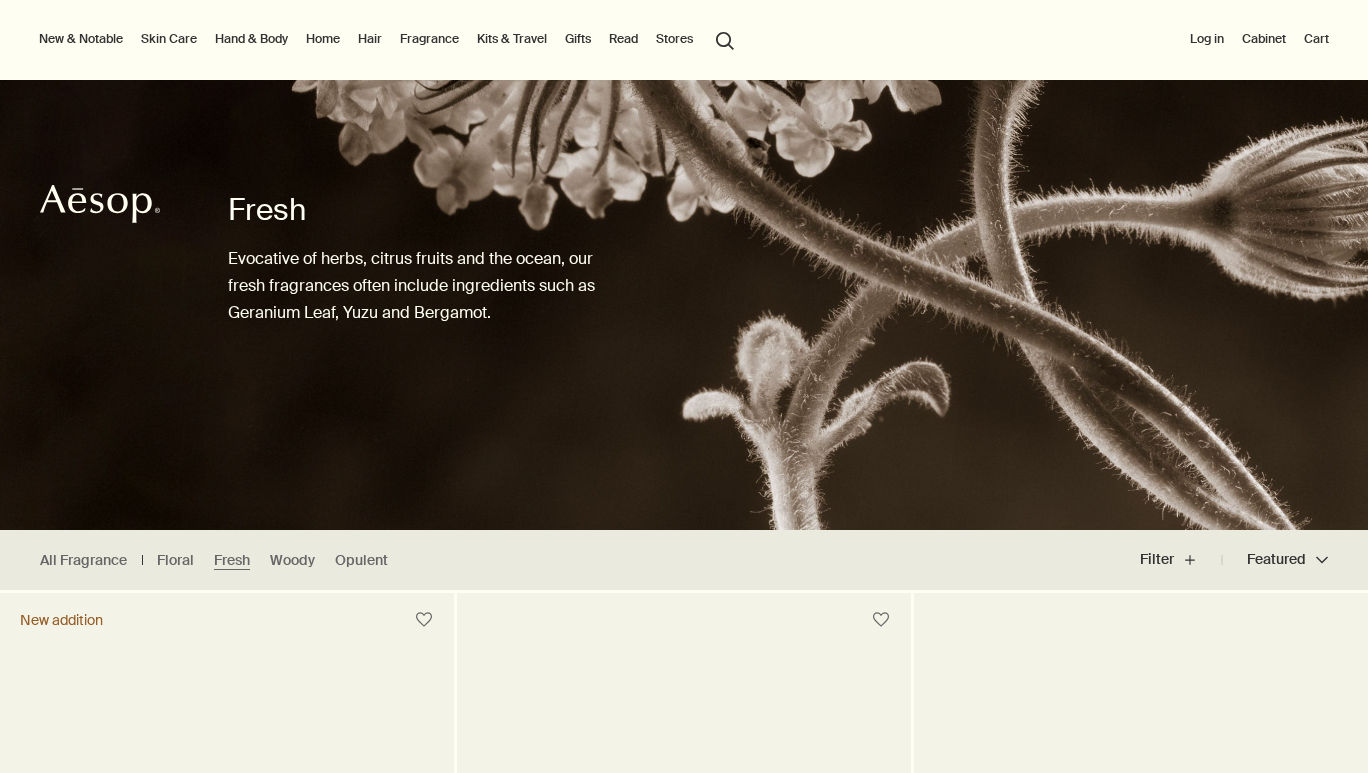scroll, scrollTop: 0, scrollLeft: 0, axis: both 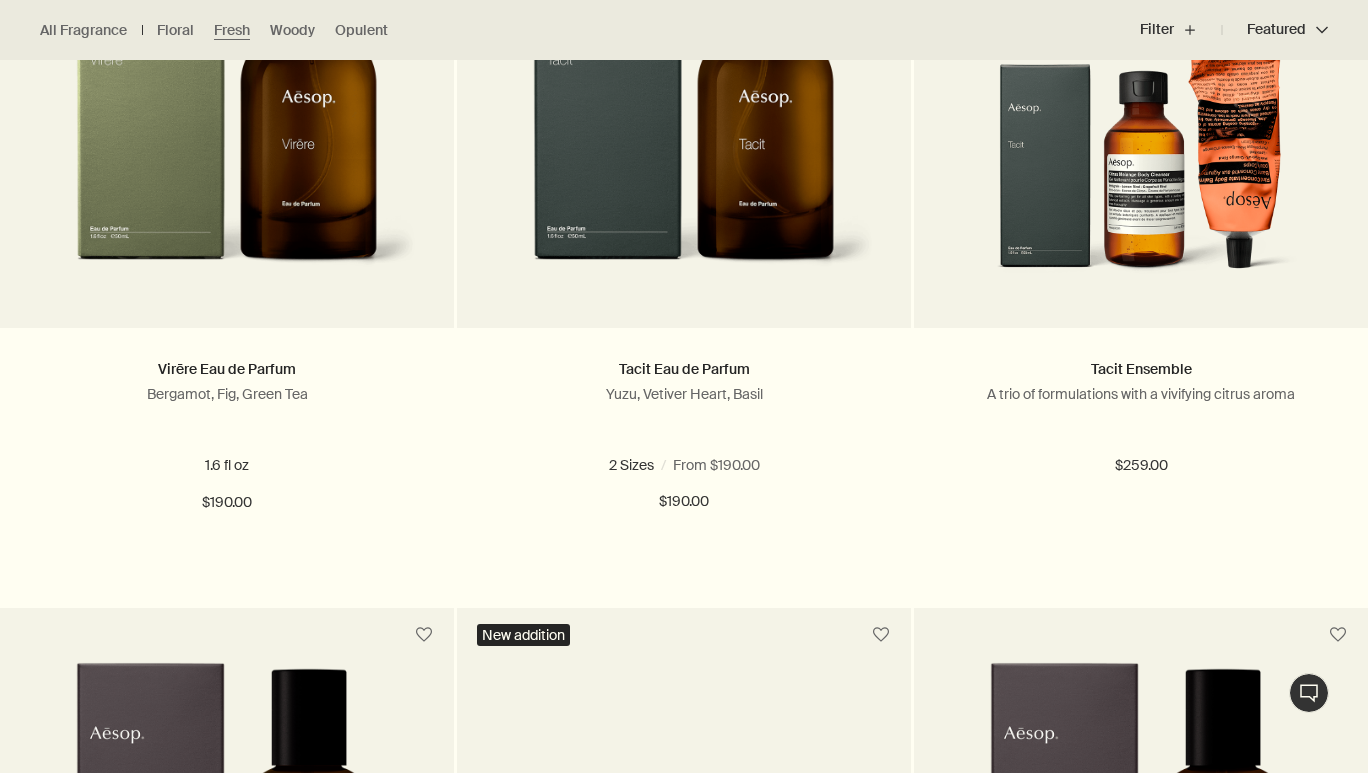 click at bounding box center [684, 11] 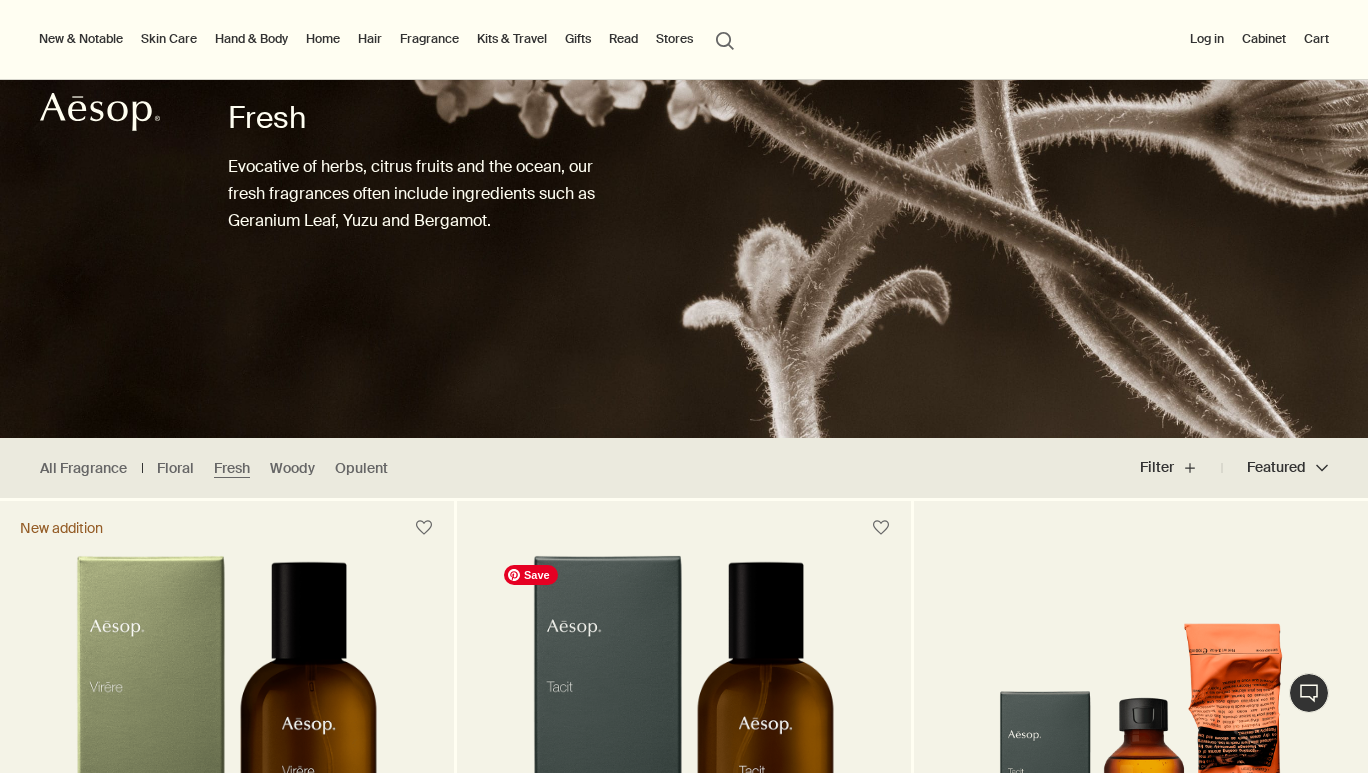 scroll, scrollTop: 0, scrollLeft: 0, axis: both 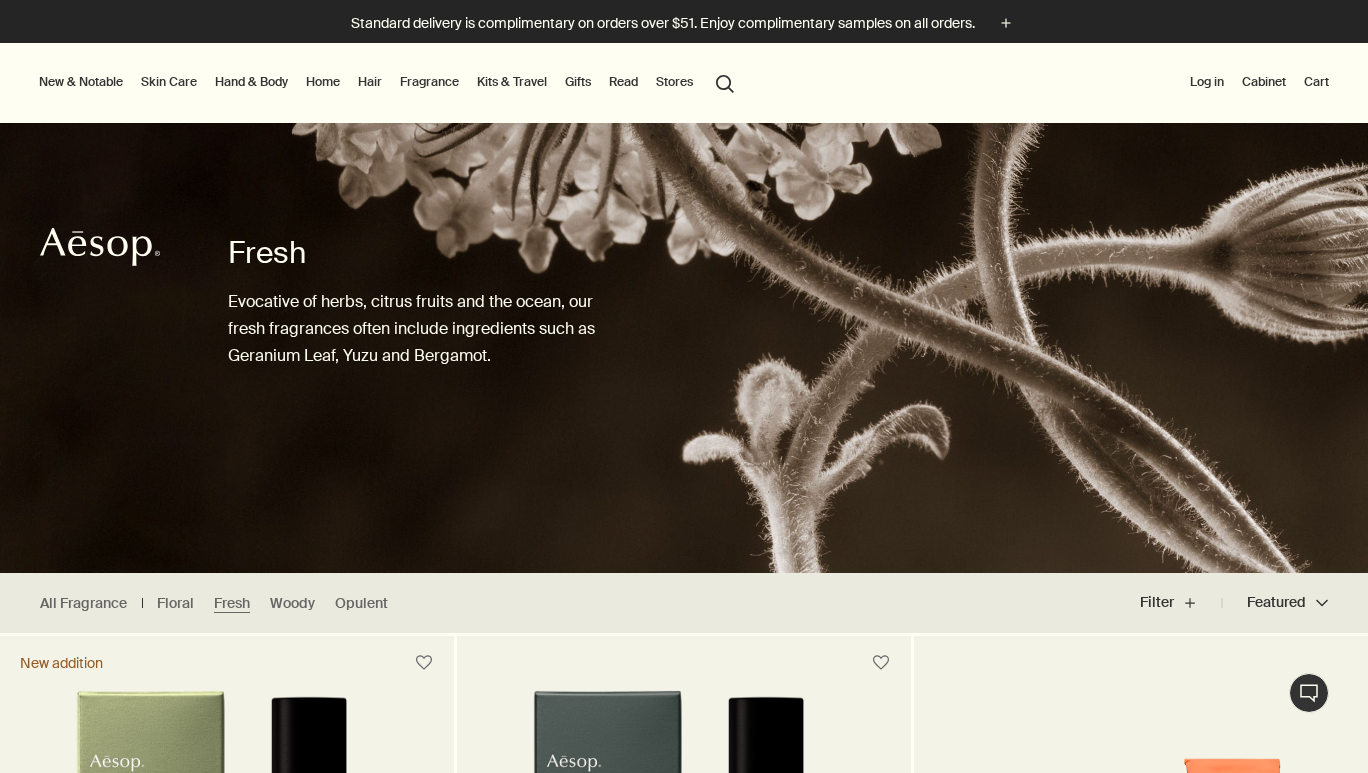 click on "Hand & Body" at bounding box center (251, 82) 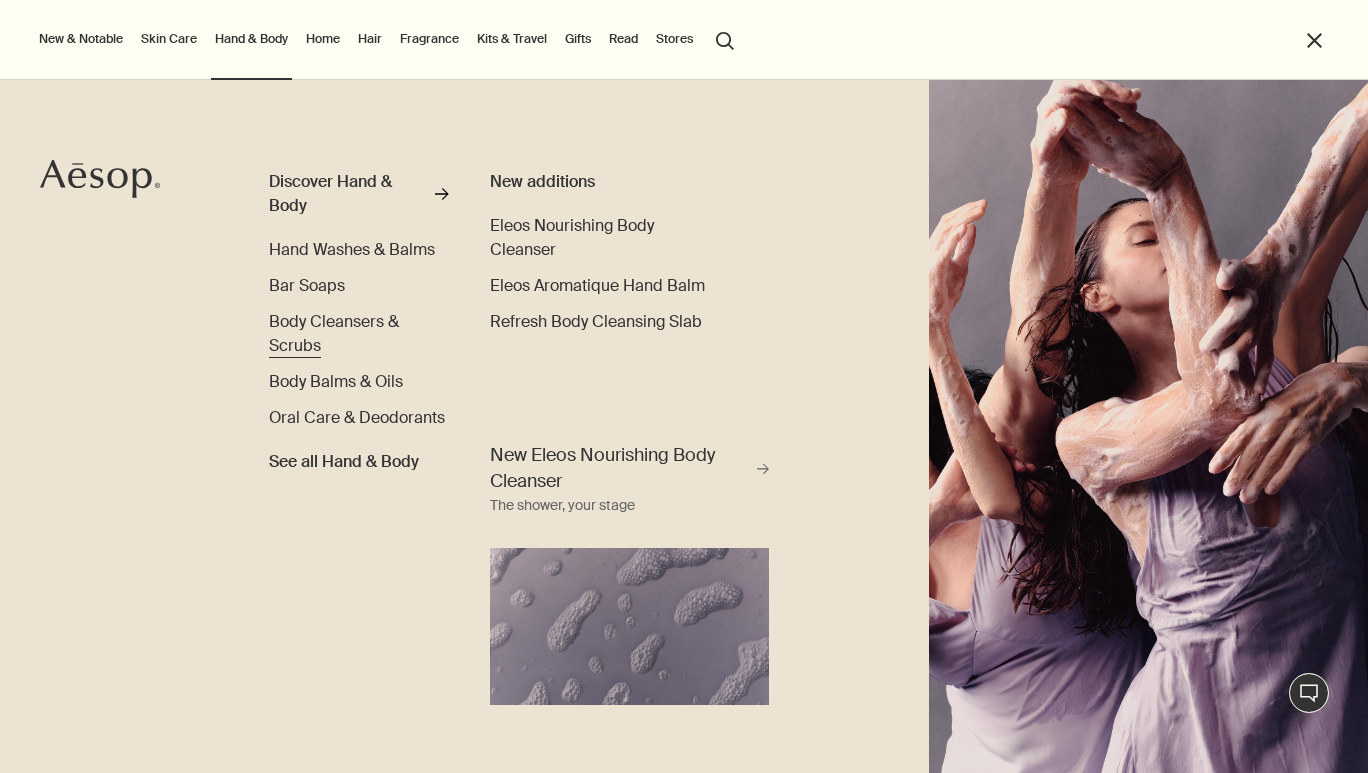 click on "Body Cleansers & Scrubs" at bounding box center [359, 334] 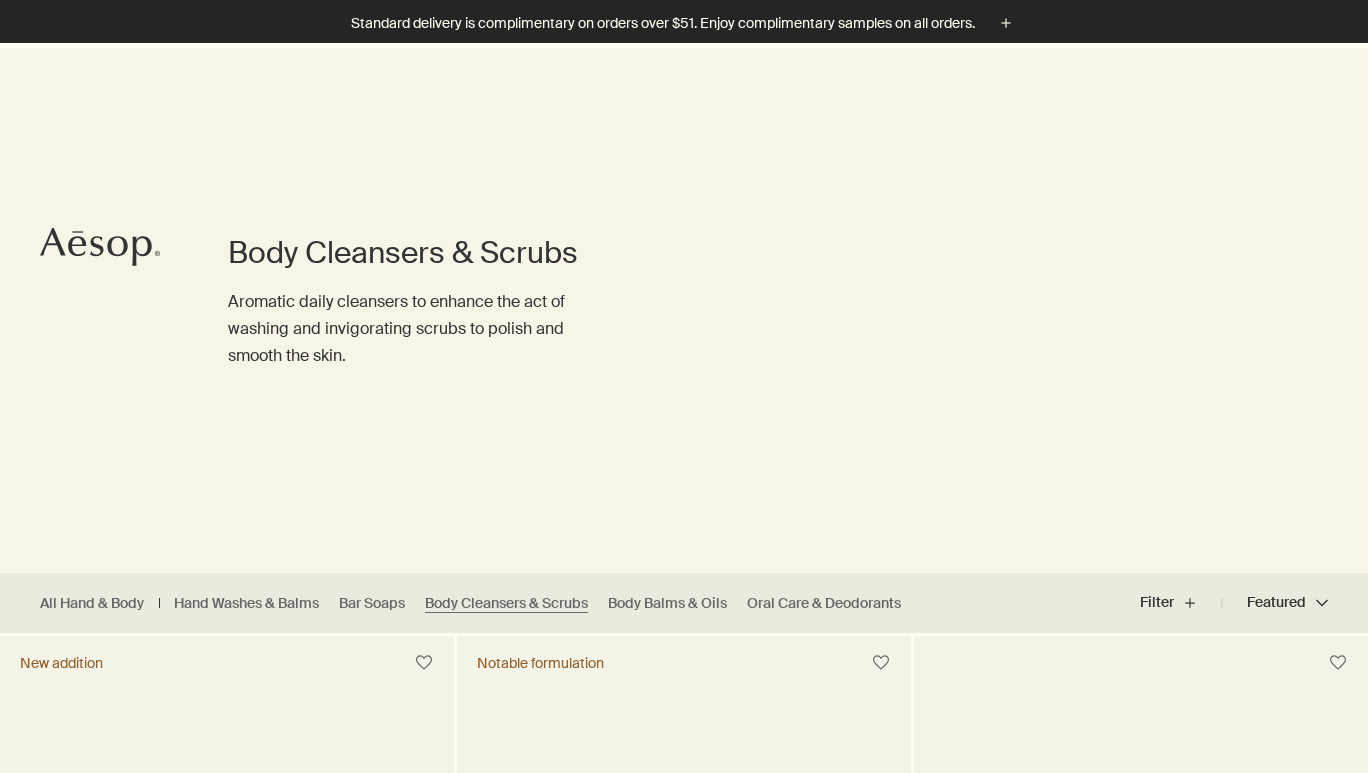 scroll, scrollTop: 446, scrollLeft: 0, axis: vertical 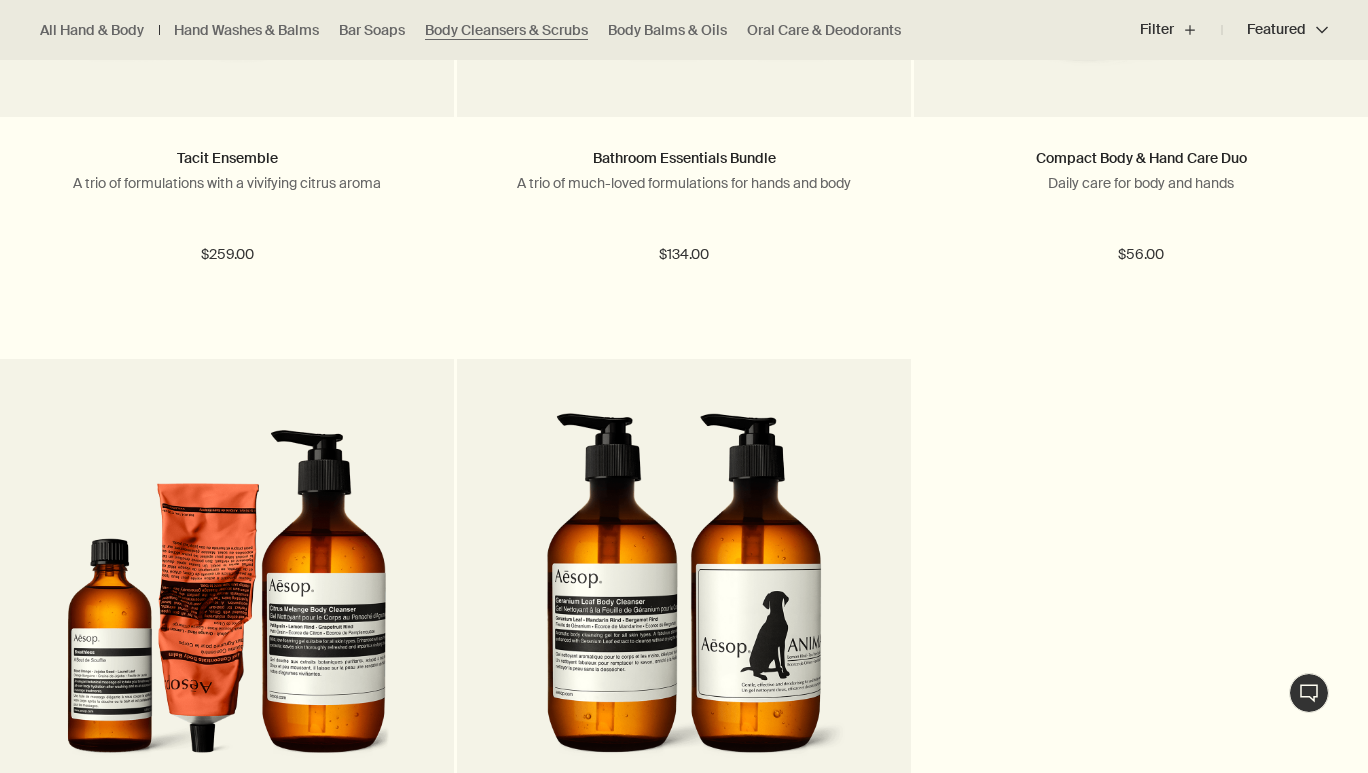 click at bounding box center (684, -3097) 